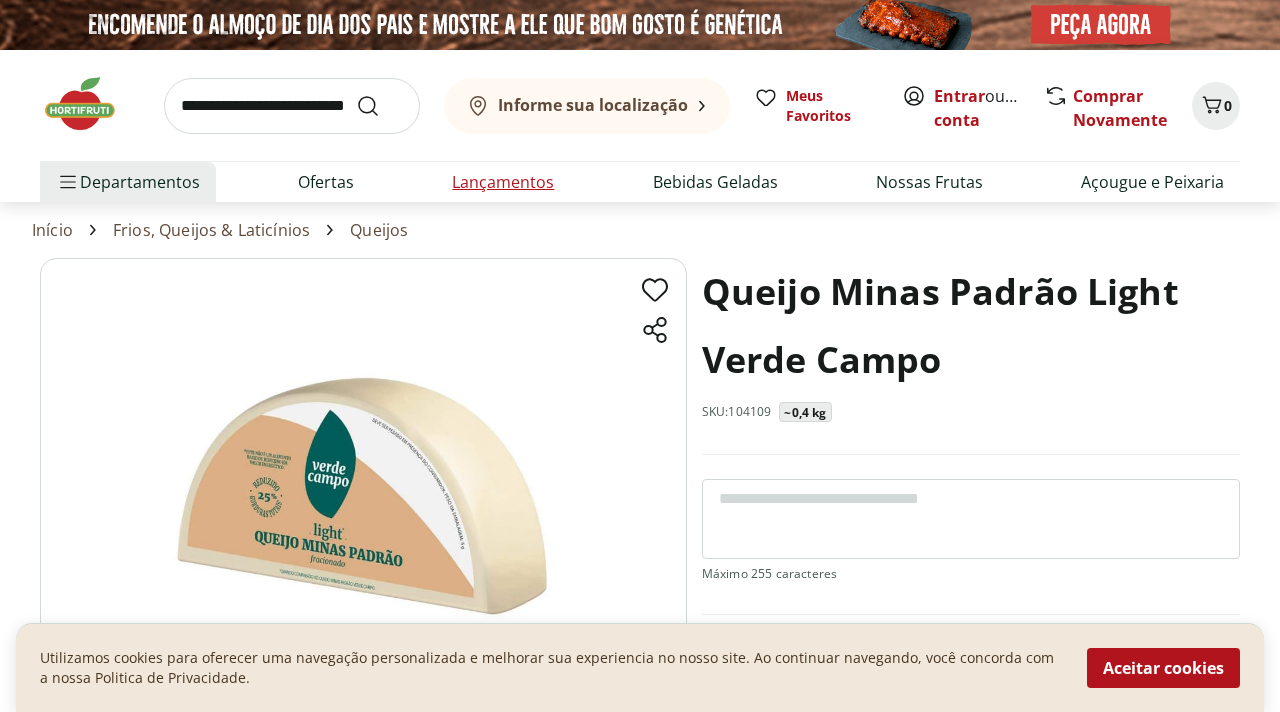 scroll, scrollTop: 0, scrollLeft: 0, axis: both 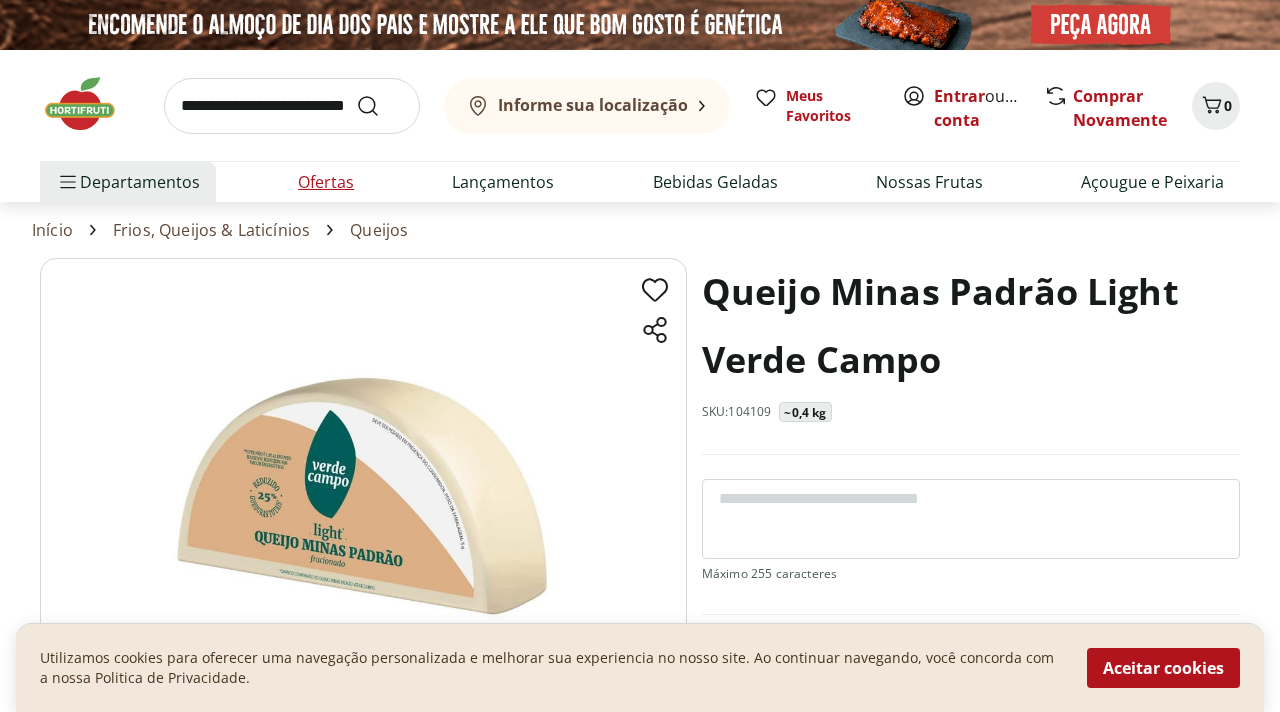 click on "Ofertas" at bounding box center [326, 182] 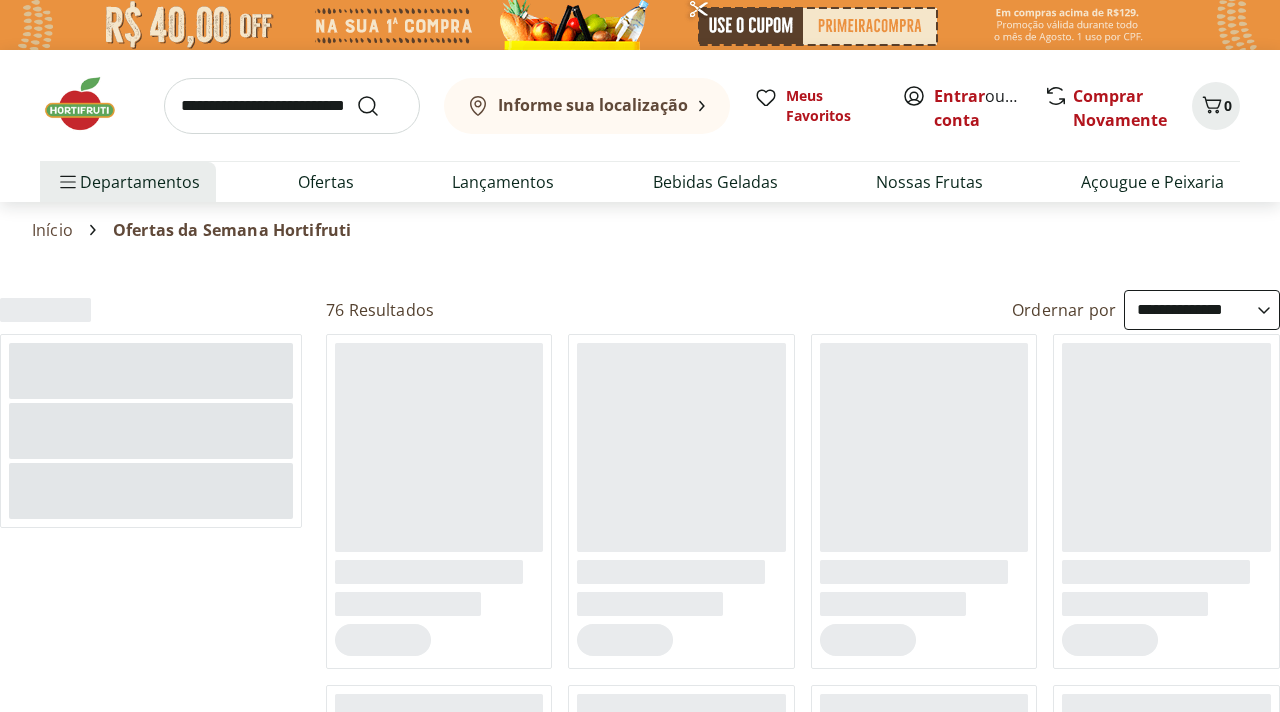select on "**********" 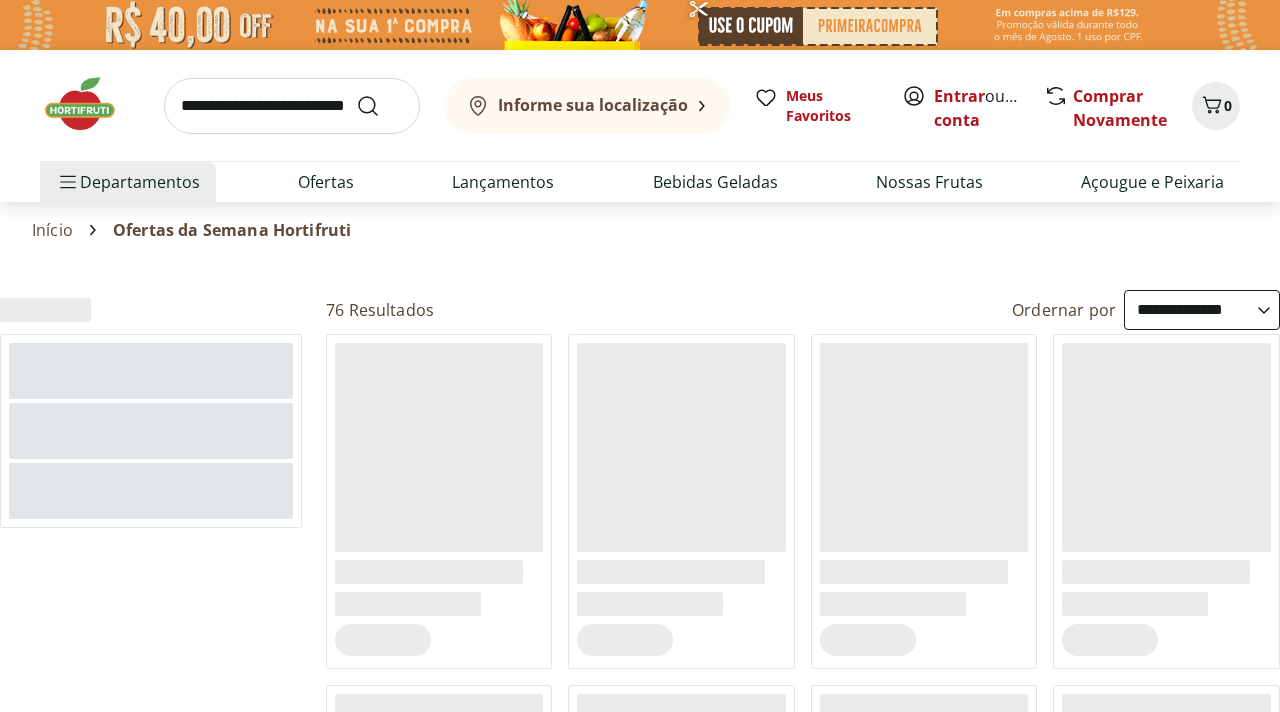 scroll, scrollTop: 0, scrollLeft: 0, axis: both 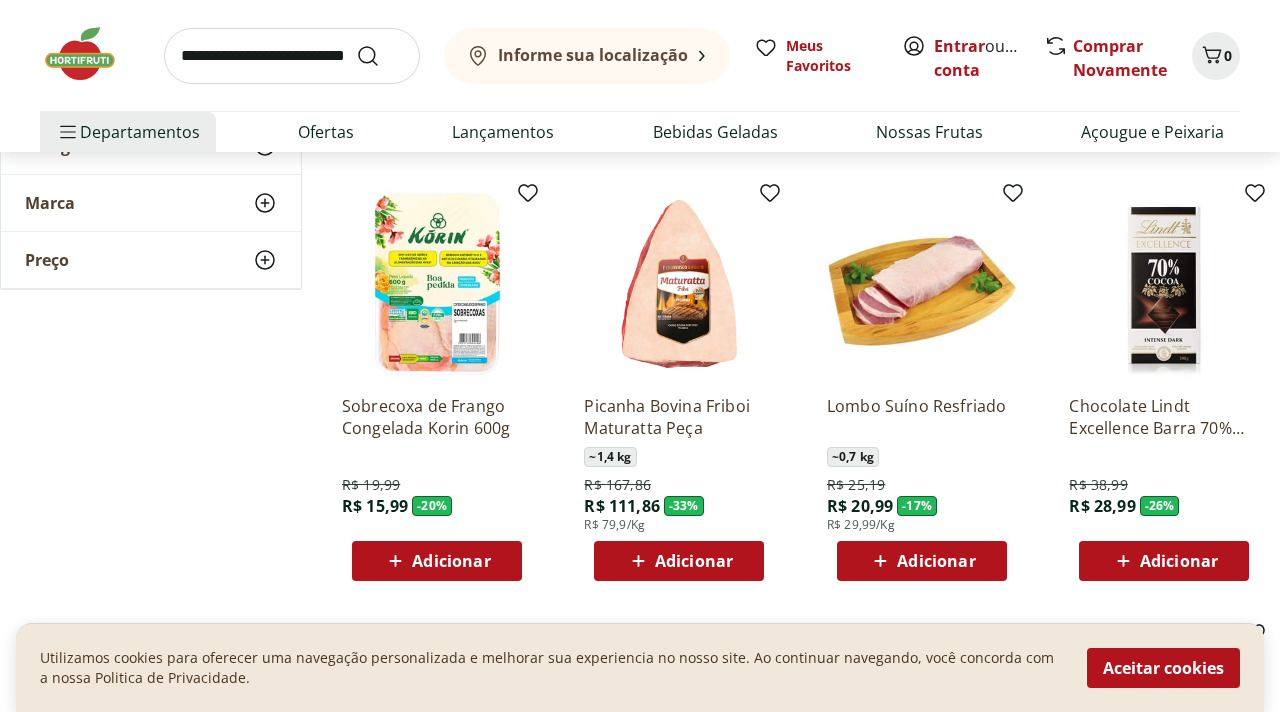click on "Informe sua localização Meus Favoritos Entrar  ou  Criar conta Comprar Novamente 0" at bounding box center (640, 55) 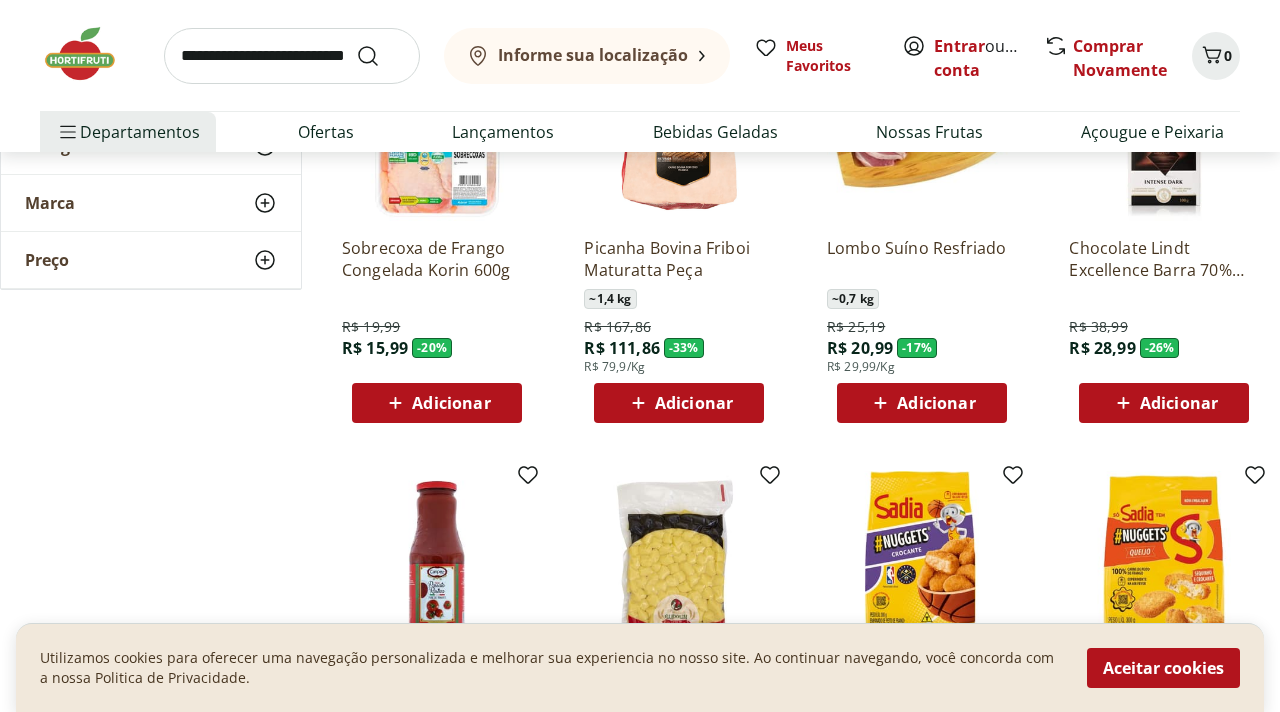 scroll, scrollTop: 0, scrollLeft: 0, axis: both 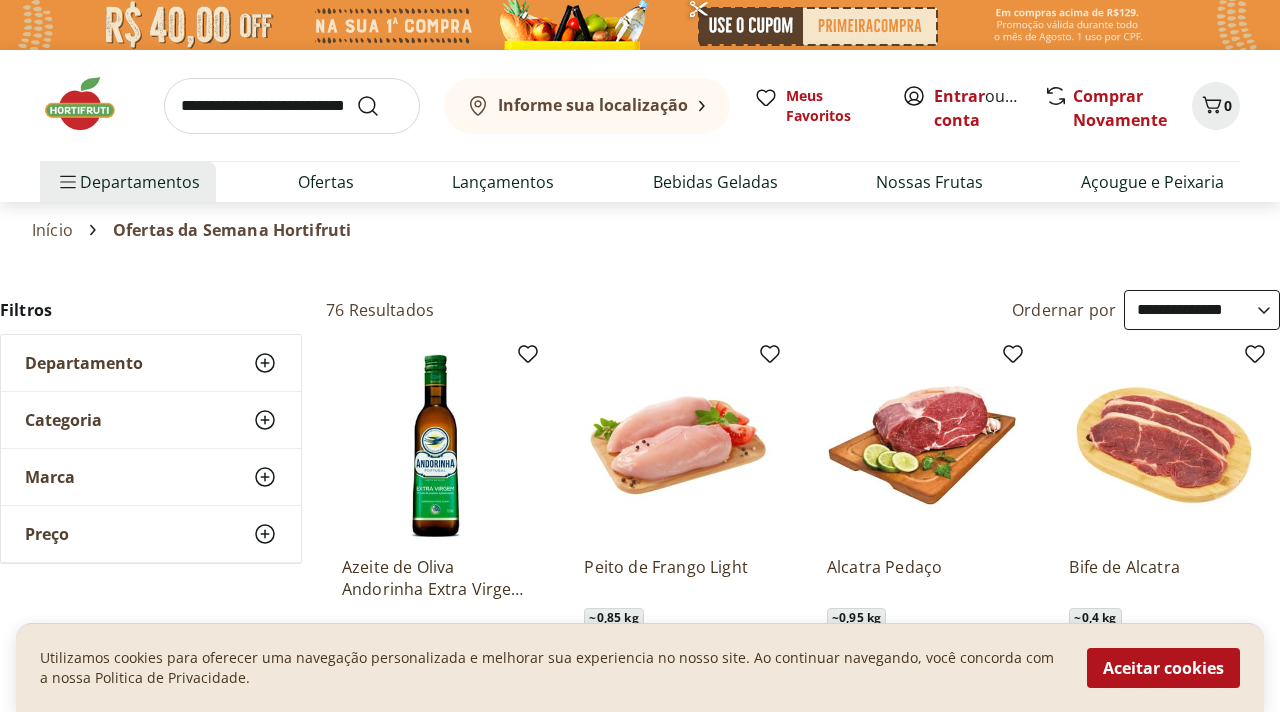 click on "Departamentos Nossa Marca Nossa Marca Ver tudo do departamento Açougue & Peixaria Congelados e Refrigerados Frutas, Legumes e Verduras Orgânicos Mercearia Sorvetes Hortifruti Hortifruti Ver tudo do departamento Cogumelos Frutas Legumes Ovos Temperos Frescos Verduras Orgânicos Orgânicos Ver tudo do departamento Bebidas Orgânicas Frutas Orgânicas Legumes Orgânicos Ovos Orgânicos Perecíveis Orgânicos Verduras Orgânicas Temperos Frescos Açougue e Peixaria Açougue e Peixaria Ver tudo do departamento Aves Bovinos Exóticos Frutos do Mar Linguiça e Salsicha Peixes Salgados e Defumados Suínos Prontinhos Prontinhos Ver tudo do departamento Frutas Cortadinhas Pré Preparados Prontos para Consumo Saladas Sucos e Água de Coco Padaria Padaria Ver tudo do departamento Bolos e Mini Bolos Doces Pão Padaria Própria Salgados Torradas Bebidas Bebidas Ver tudo do departamento Água Água de Coco Cerveja Destilados Chá e Mate Drinks Alcóolicos Energético e Isotônico Vinhos Refrigerante Suco Integral Azeite" at bounding box center (640, 182) 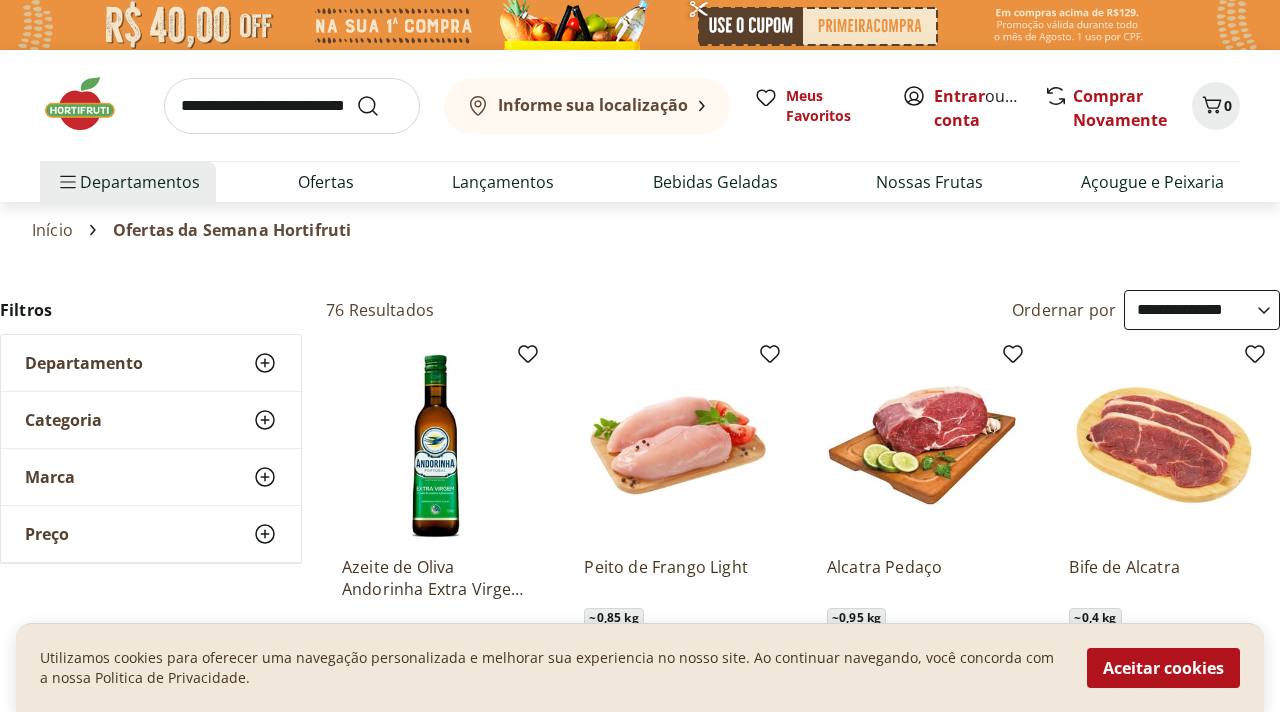 click at bounding box center [292, 106] 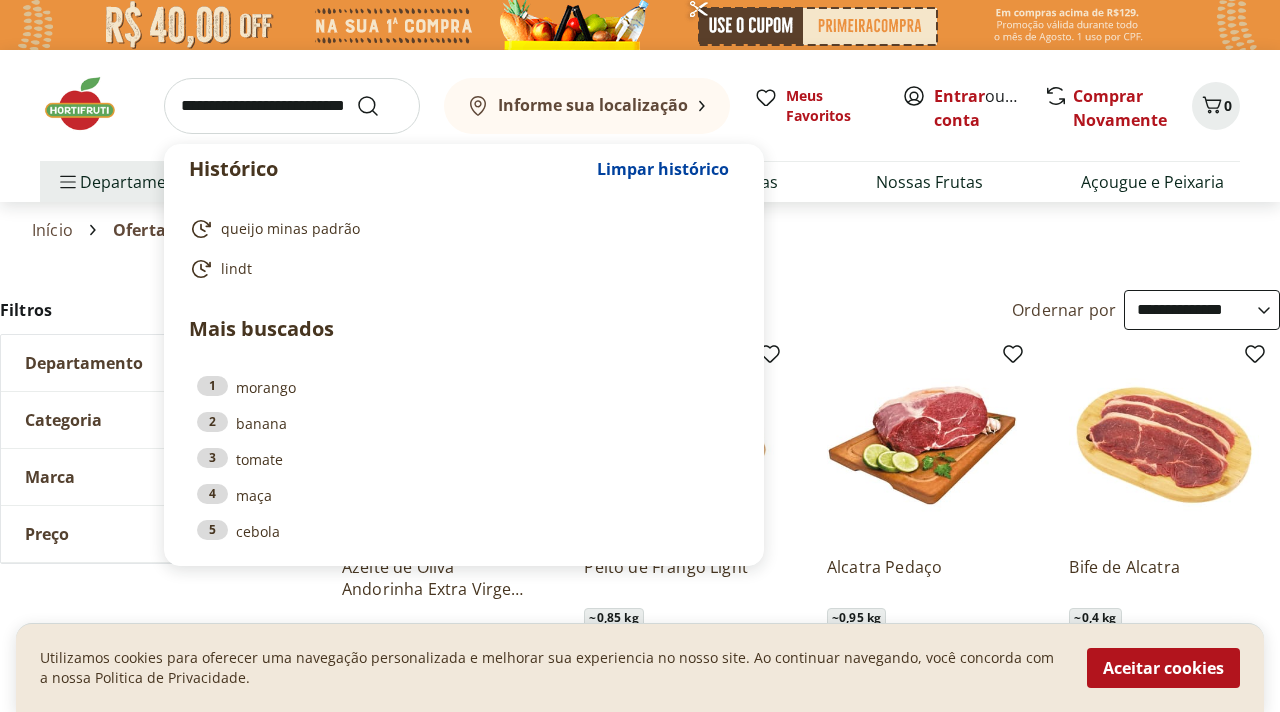 click at bounding box center (292, 106) 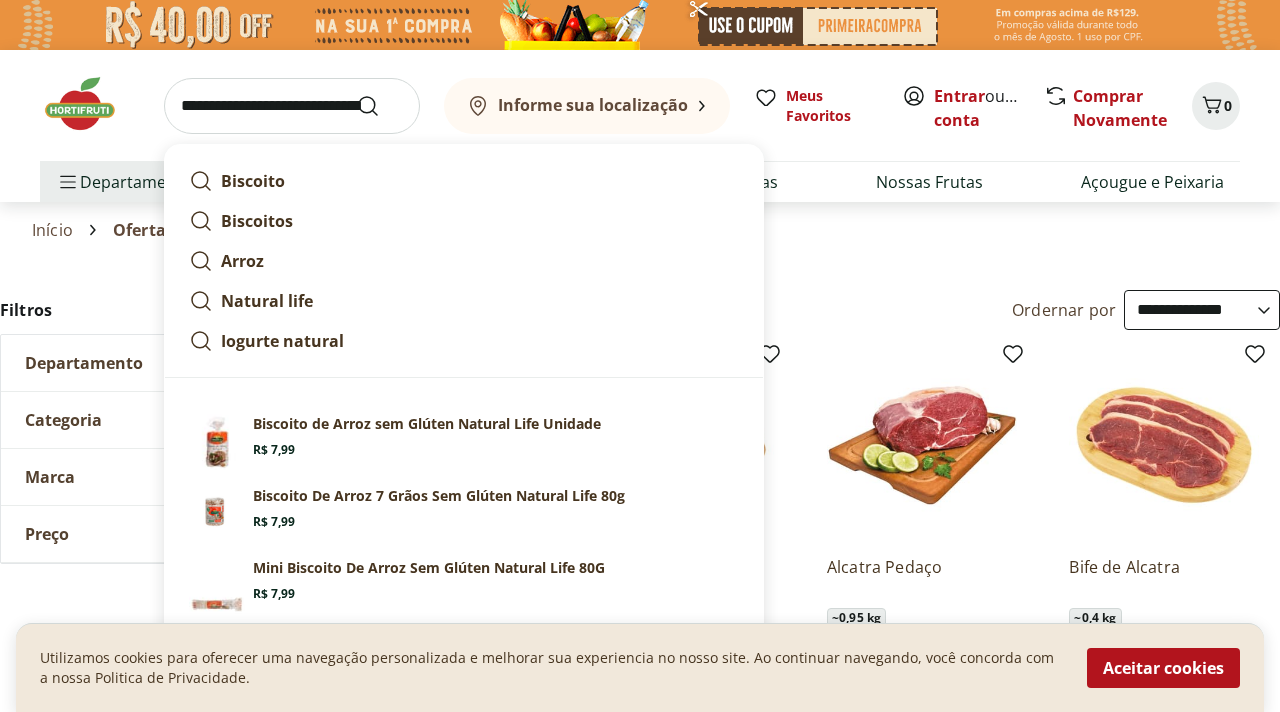type on "**********" 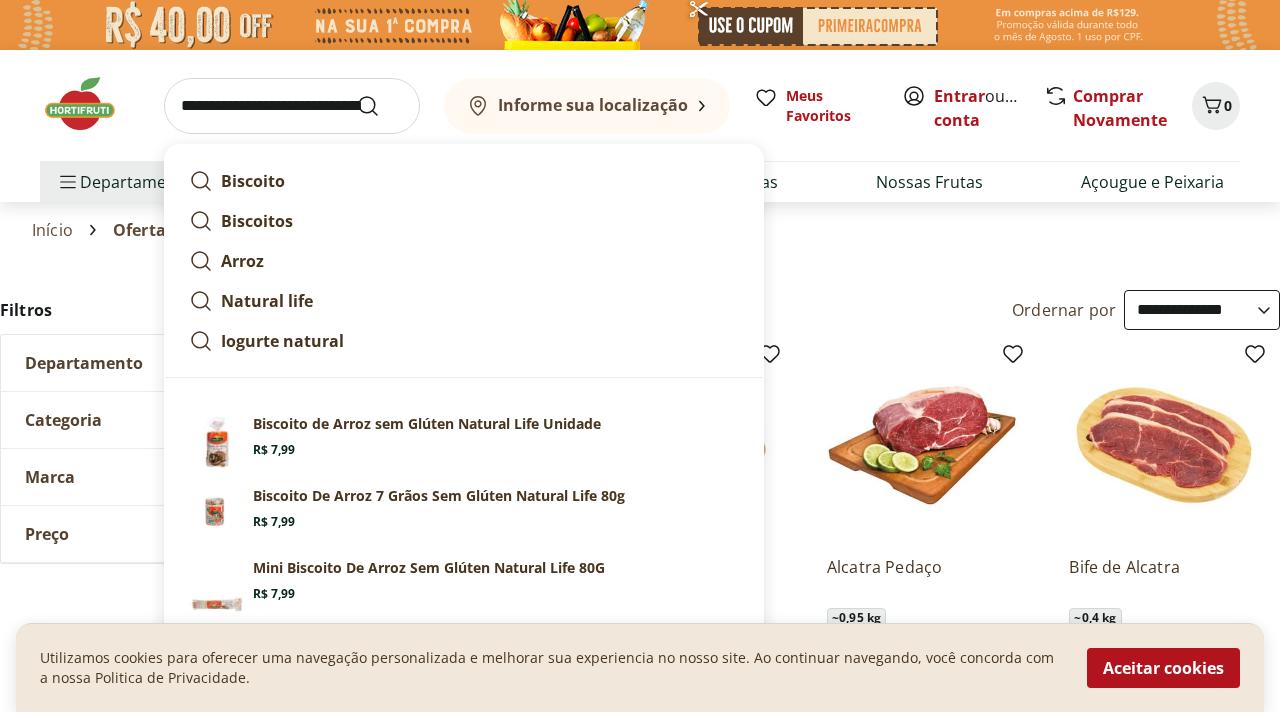 click at bounding box center (380, 106) 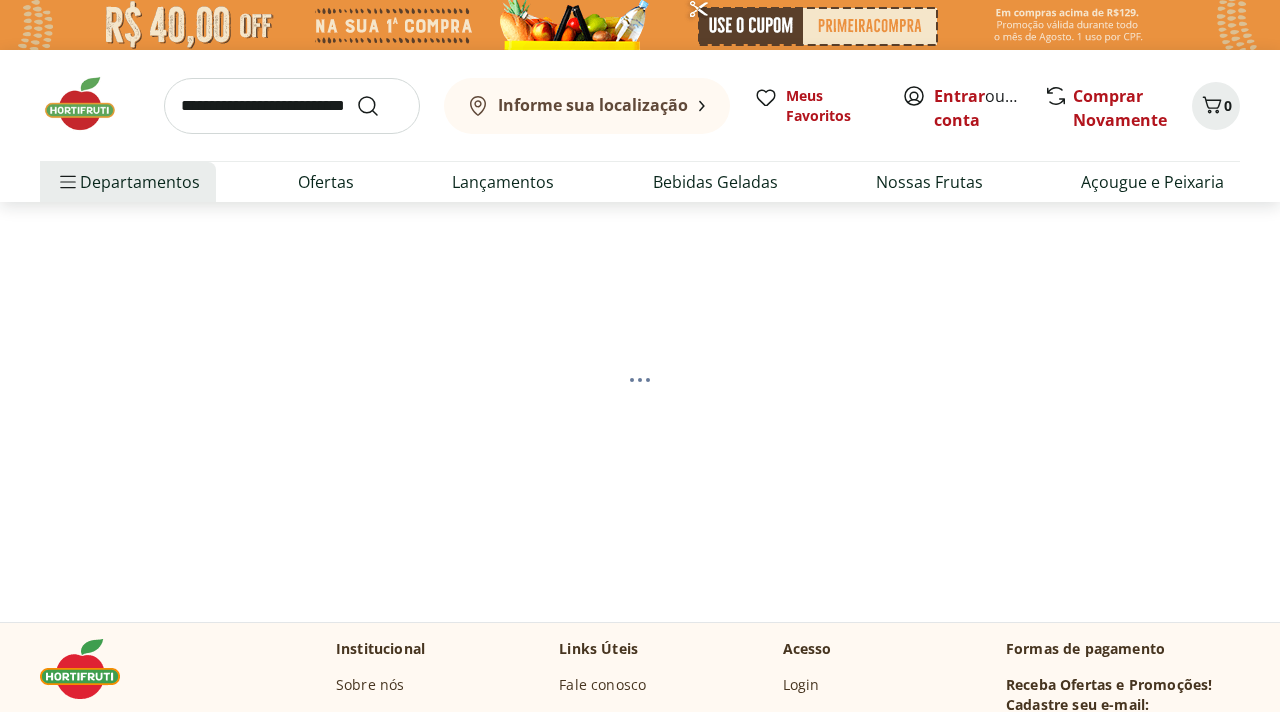 scroll, scrollTop: 0, scrollLeft: 0, axis: both 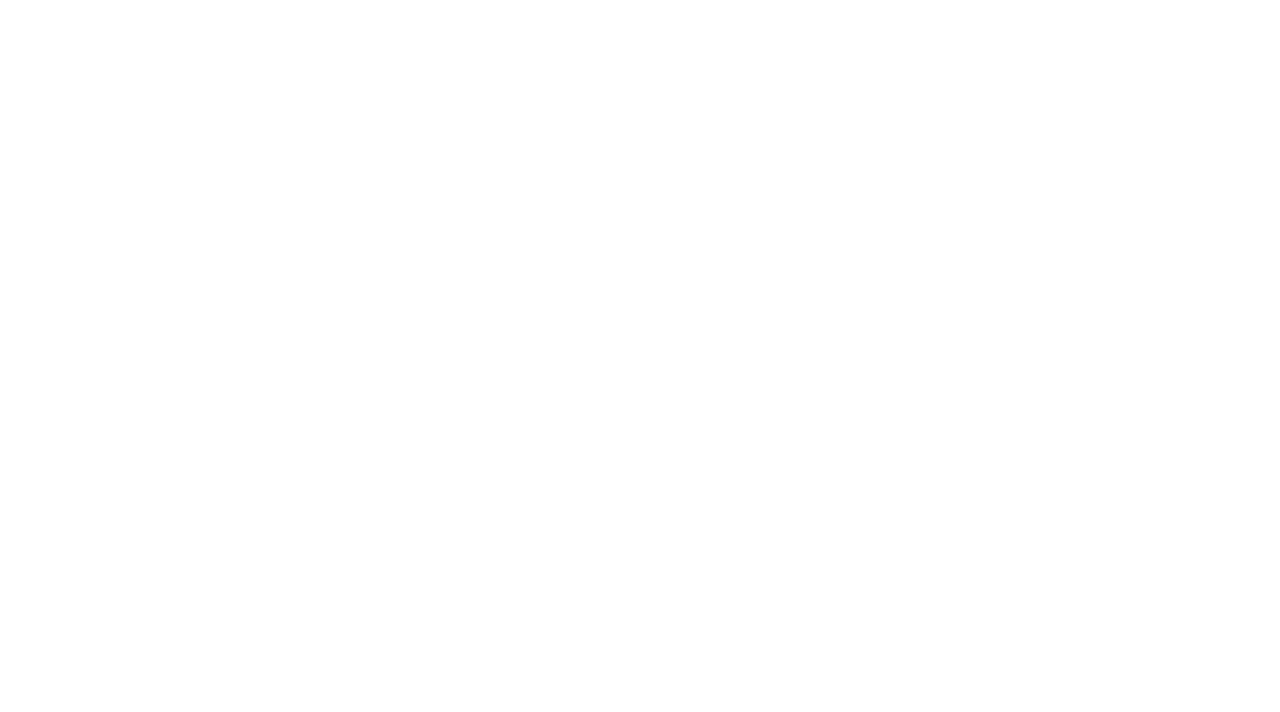 select on "**********" 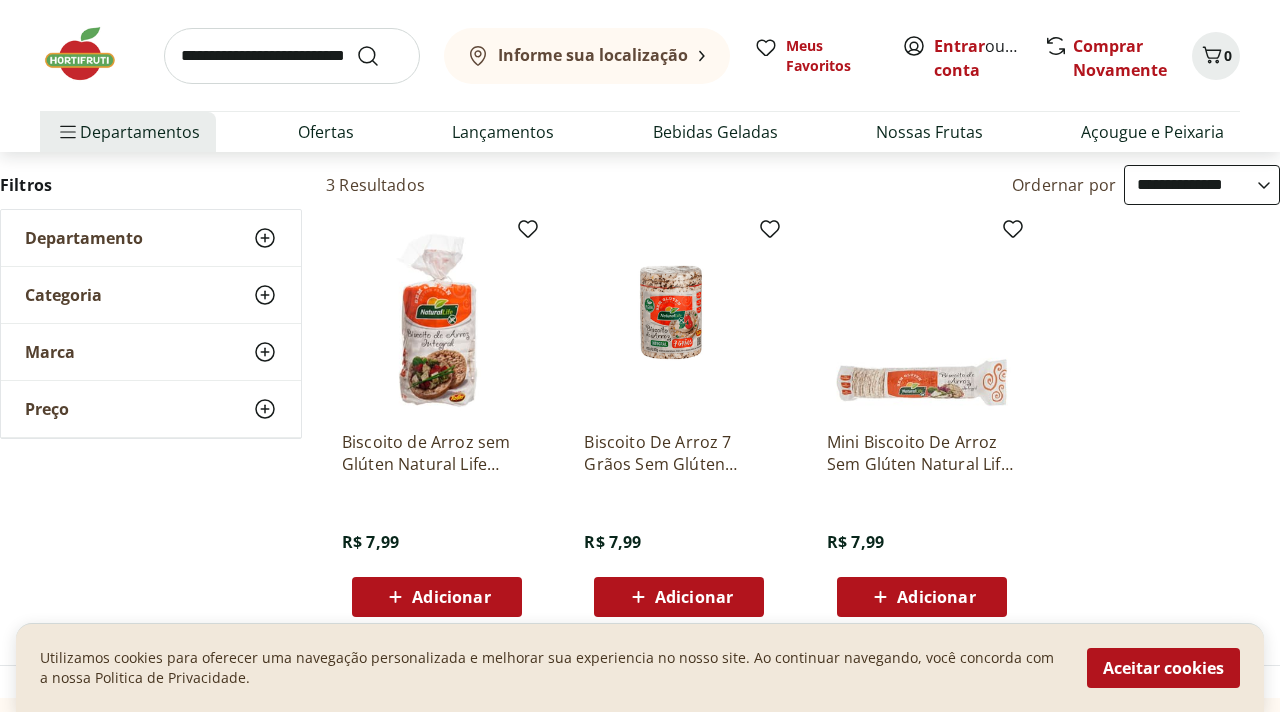 scroll, scrollTop: 197, scrollLeft: 0, axis: vertical 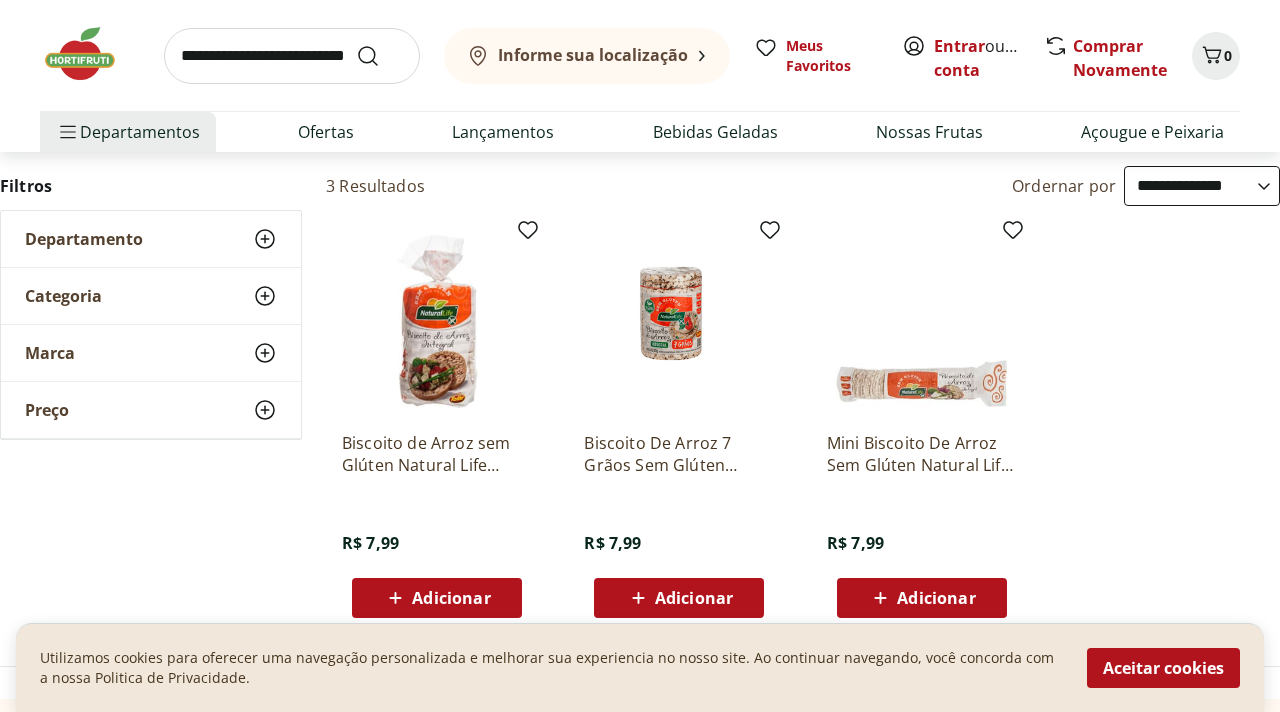 click on "Biscoito de Arroz sem Glúten Natural Life Unidade R$ 7,99 Adicionar Biscoito De Arroz 7 Grãos Sem Glúten Natural Life 80g R$ 7,99 Adicionar Mini Biscoito De Arroz Sem Glúten Natural Life 80G R$ 7,99 Adicionar" at bounding box center [803, 422] 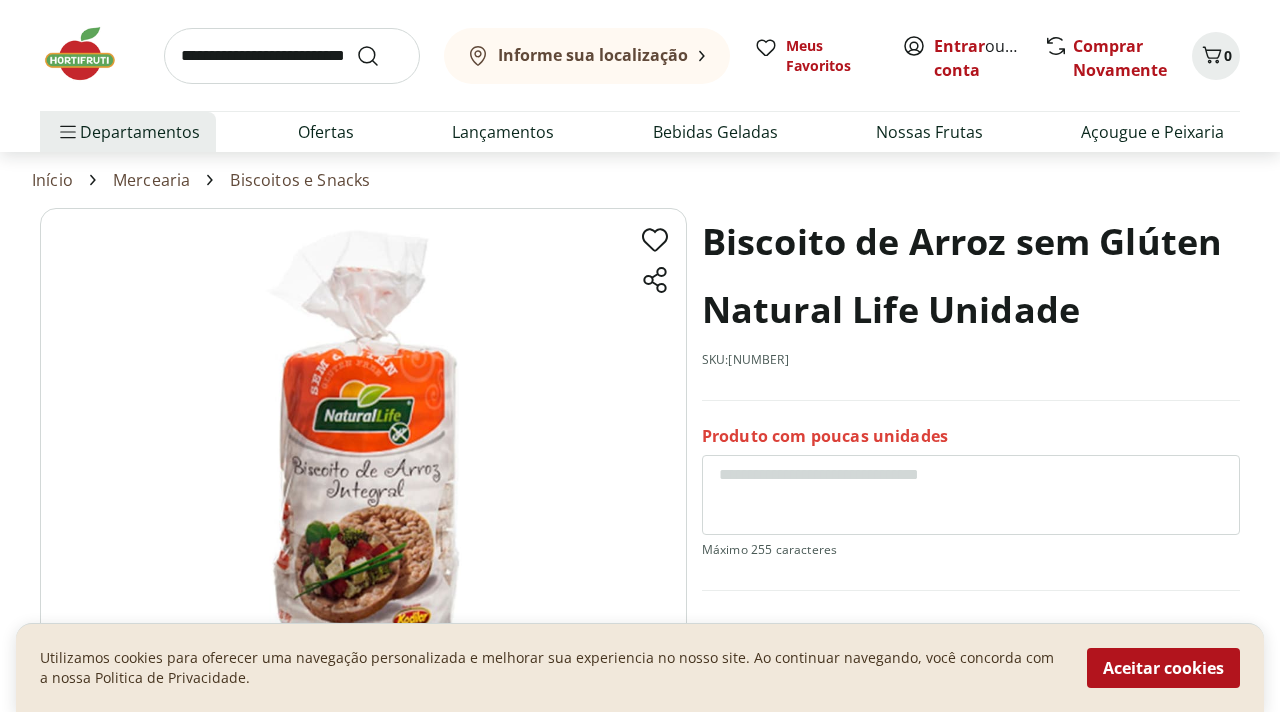 scroll, scrollTop: 0, scrollLeft: 0, axis: both 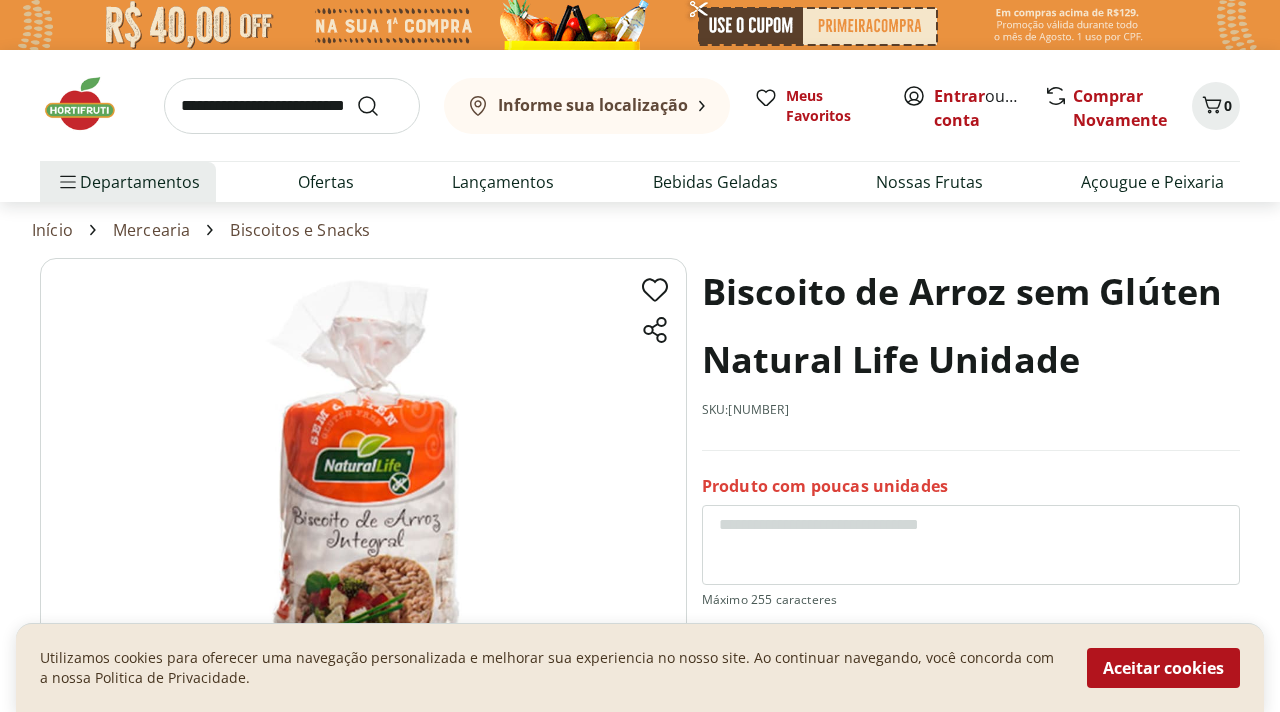 click on "Biscoito de Arroz sem Glúten Natural Life Unidade" at bounding box center [971, 326] 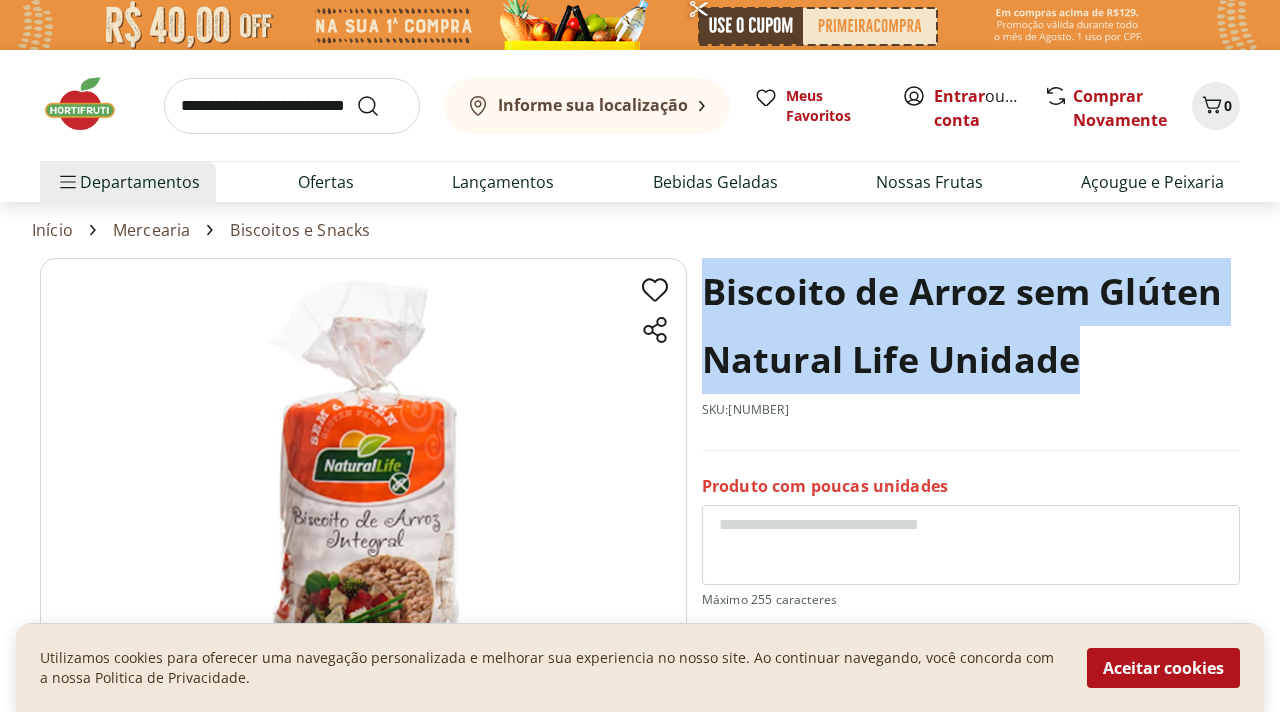 drag, startPoint x: 705, startPoint y: 287, endPoint x: 1071, endPoint y: 335, distance: 369.13412 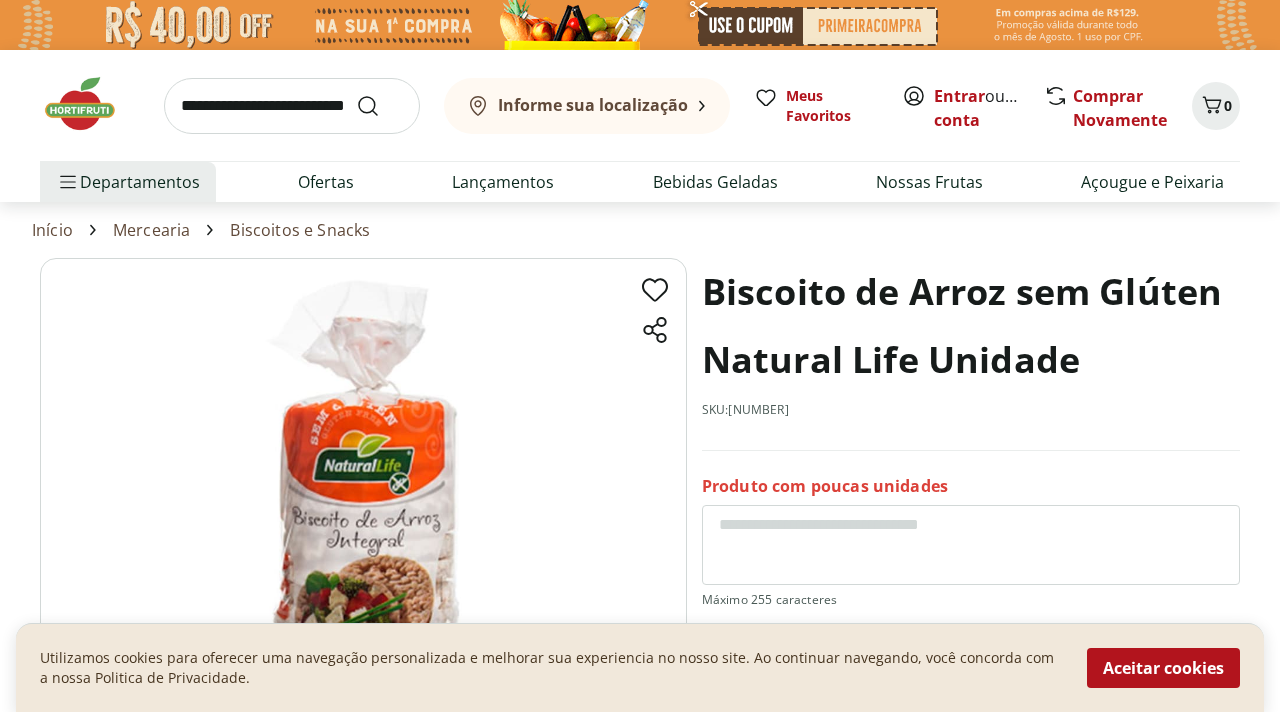 click on "Biscoito de Arroz sem Glúten Natural Life Unidade" at bounding box center [971, 326] 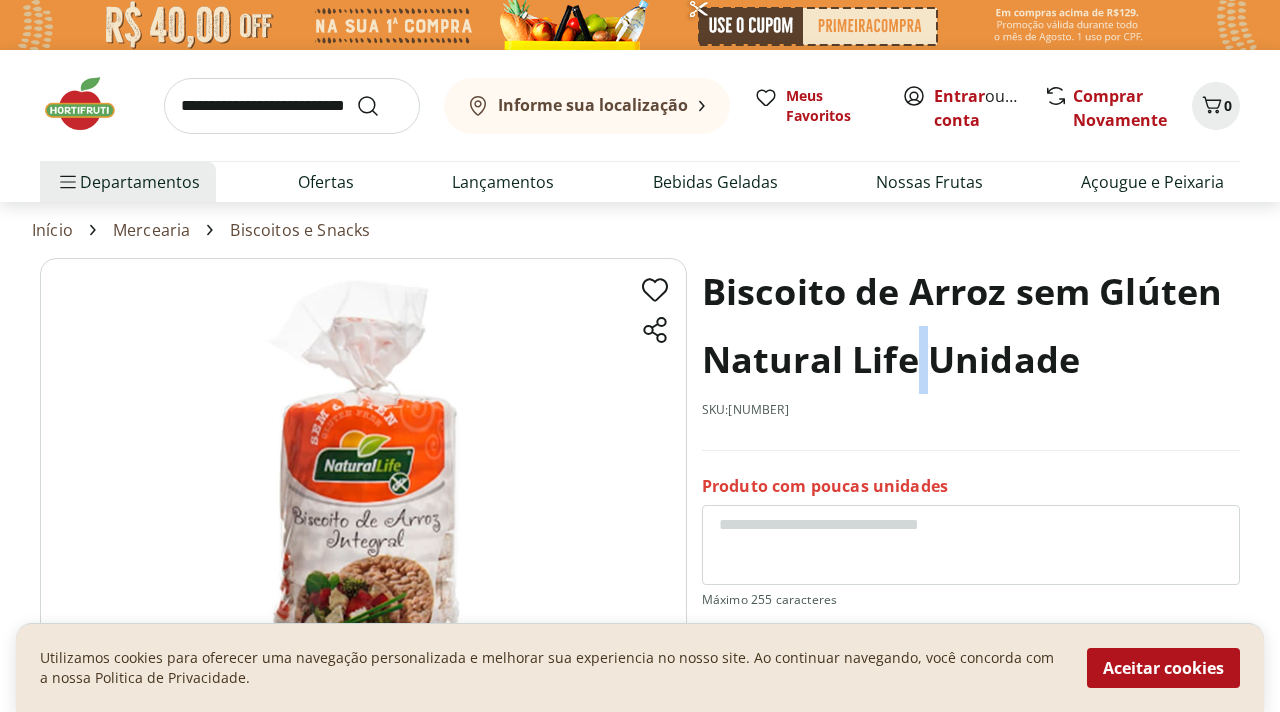 click on "Biscoito de Arroz sem Glúten Natural Life Unidade SKU:  137156 Produto com poucas unidades R$ 7,99 * Adicionar Biscoito de Arroz sem Glúten Natural Life Unidade R$ 7,99 Adicionar" at bounding box center (640, 578) 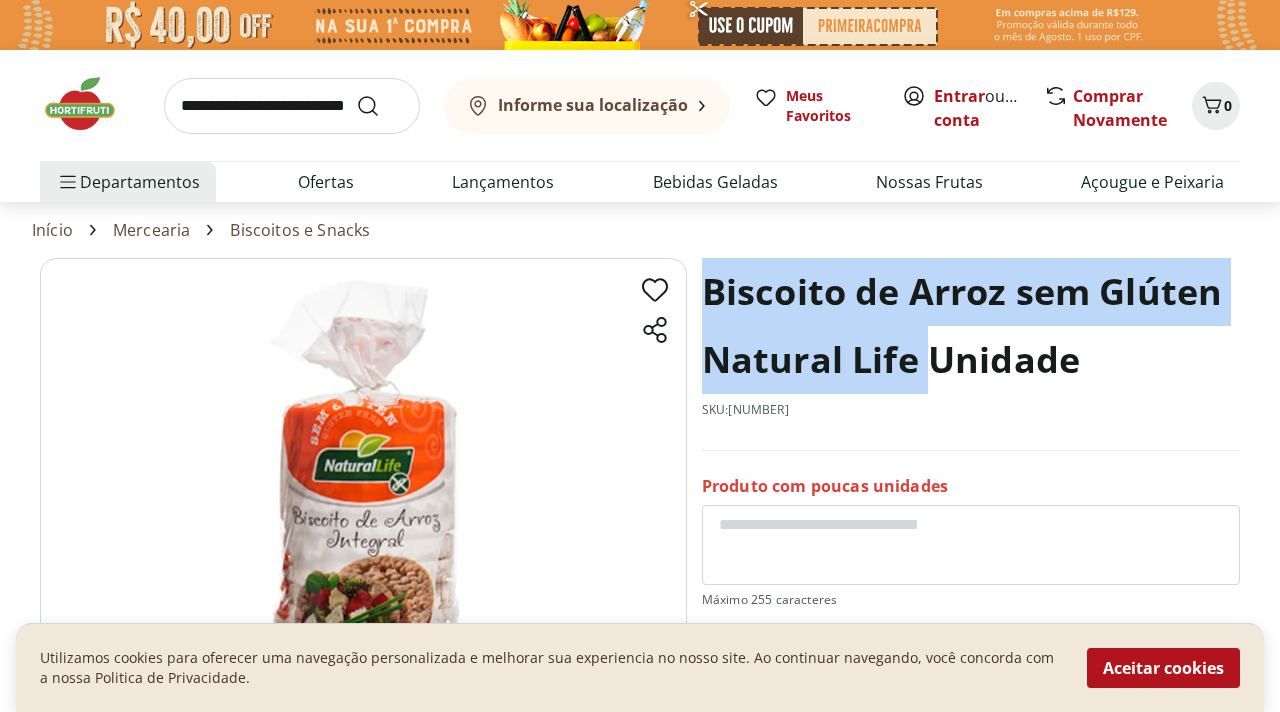 copy on "Biscoito de Arroz sem Glúten Natural Life" 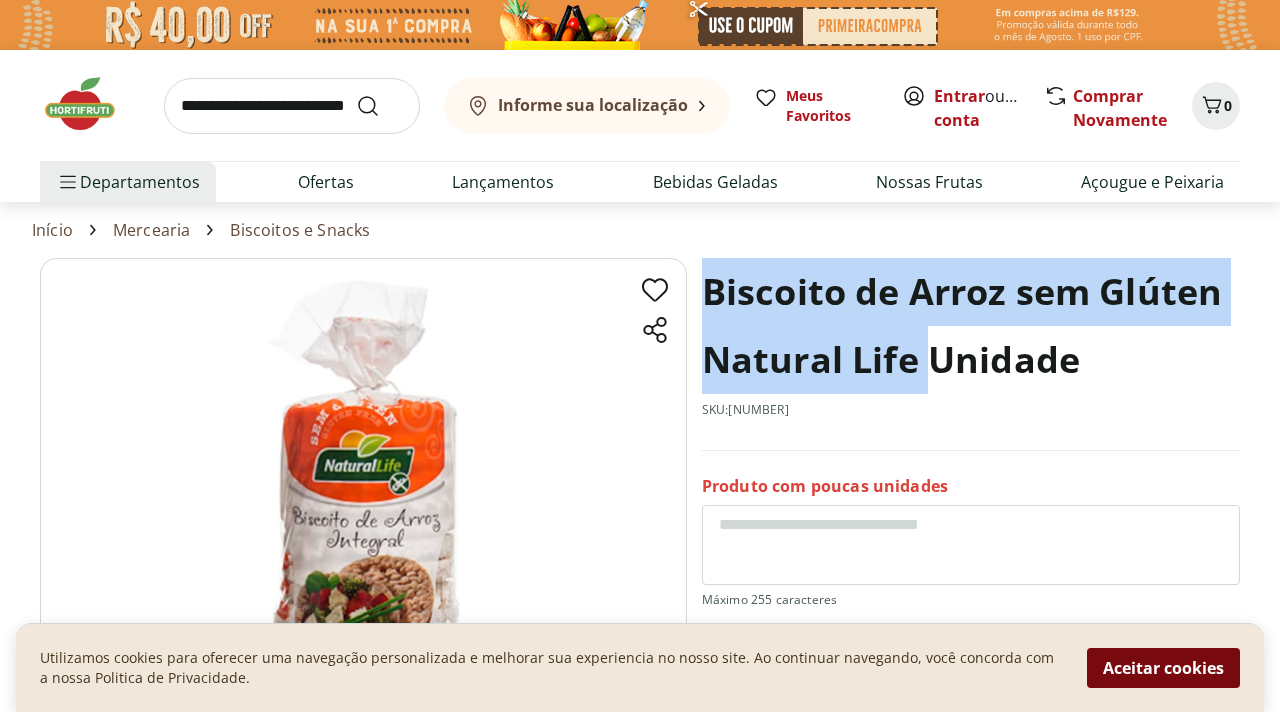 click on "Aceitar cookies" at bounding box center [1163, 668] 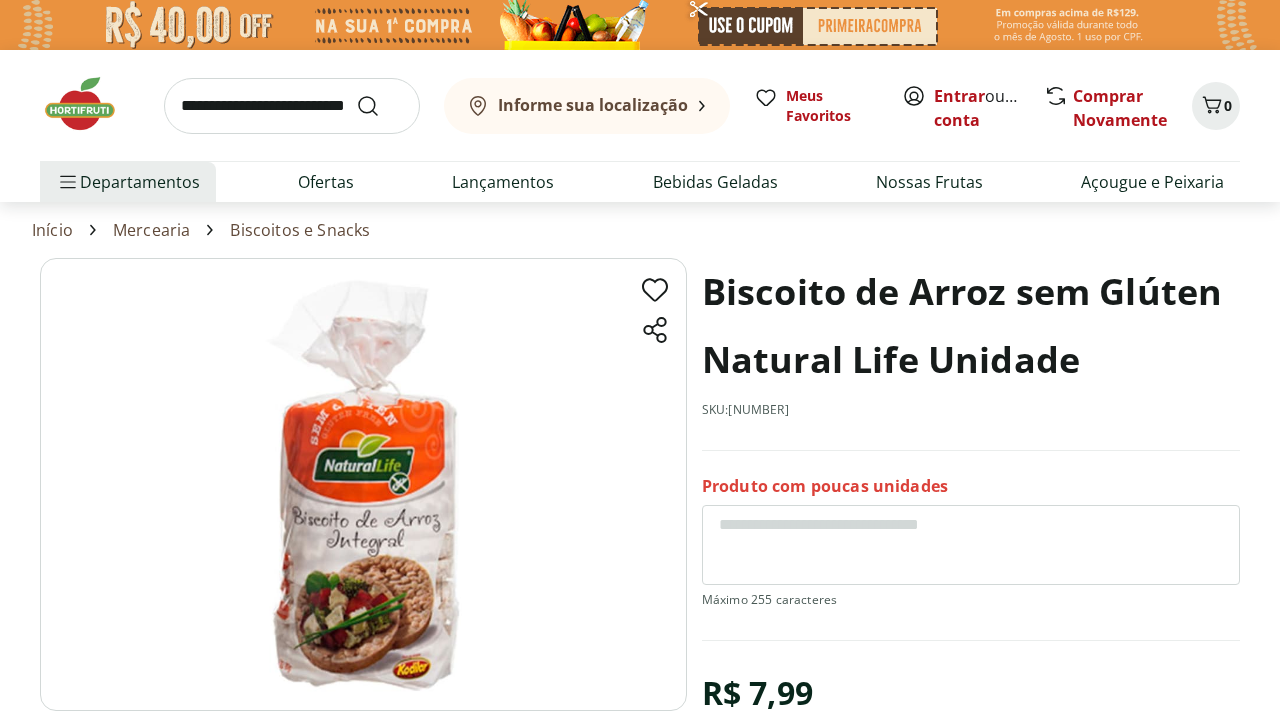 click at bounding box center [292, 106] 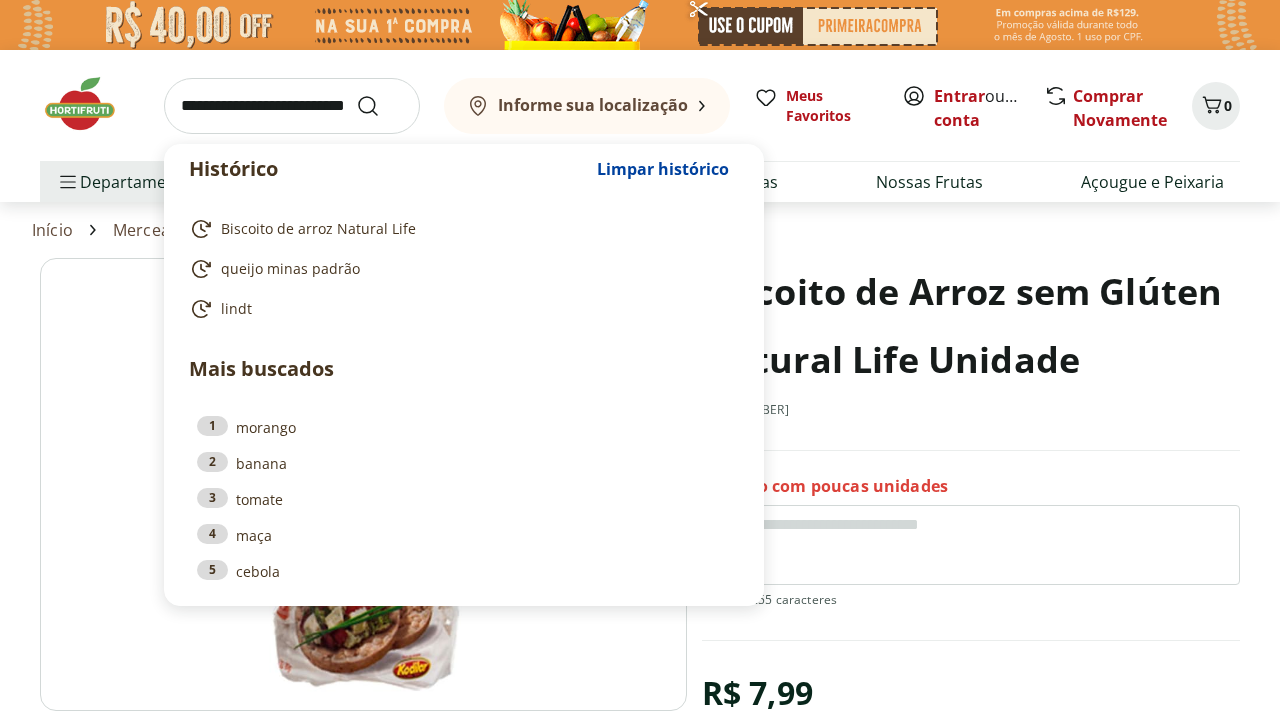 paste on "**********" 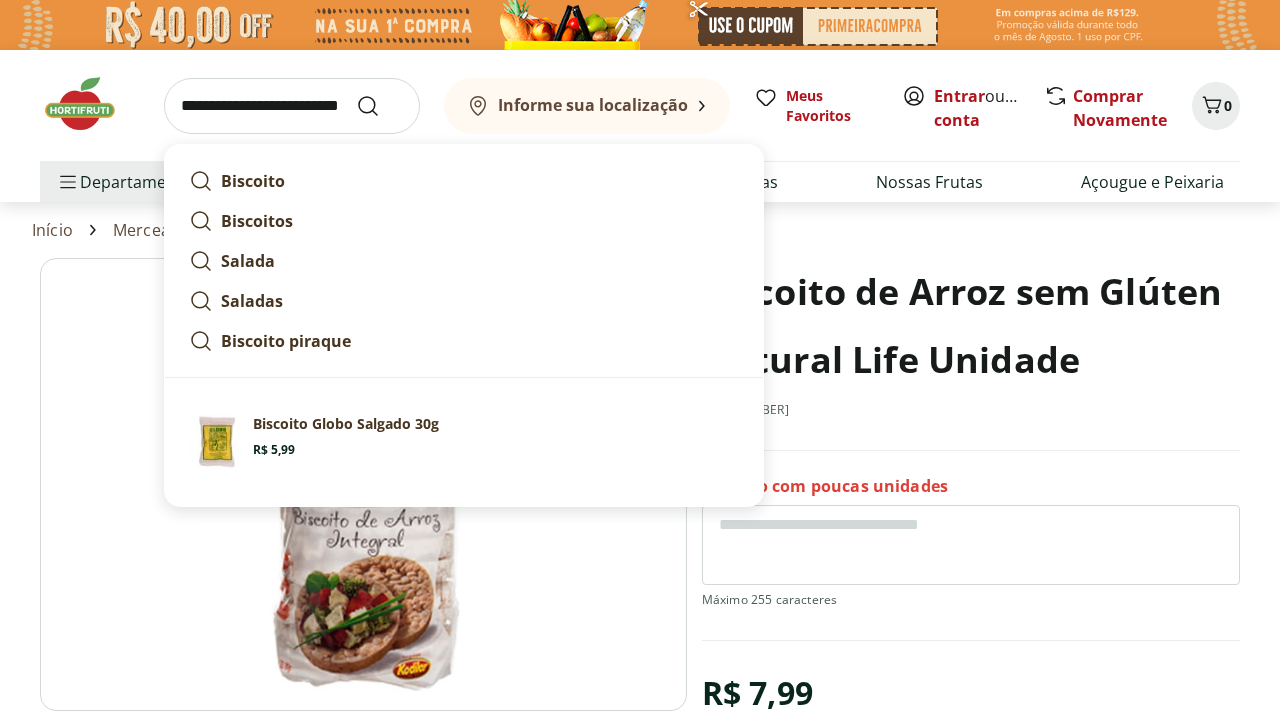 type on "**********" 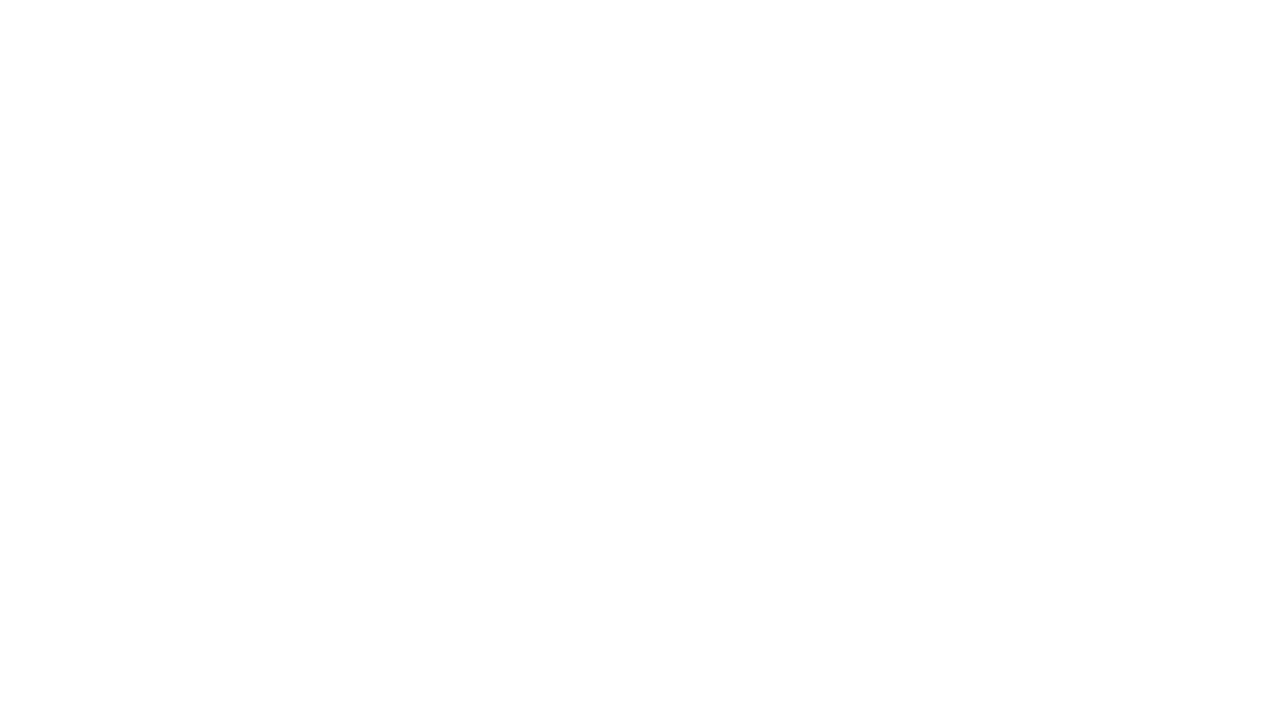 select on "**********" 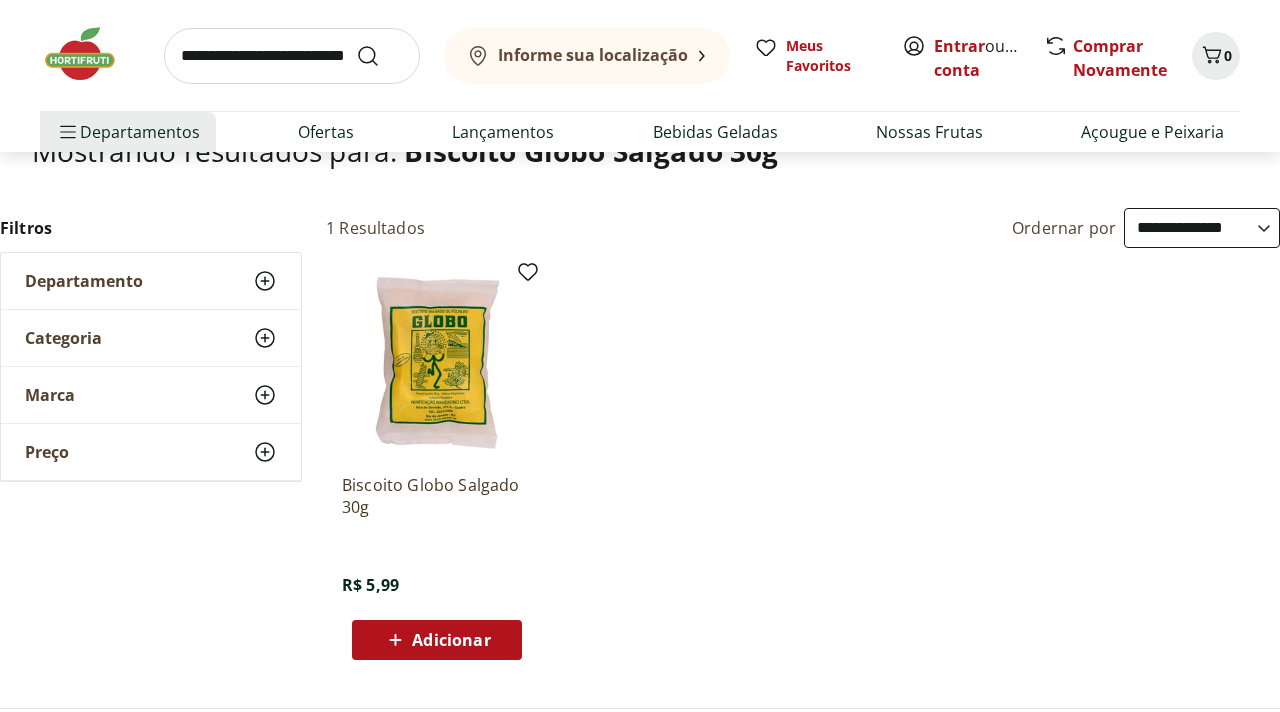 scroll, scrollTop: 189, scrollLeft: 0, axis: vertical 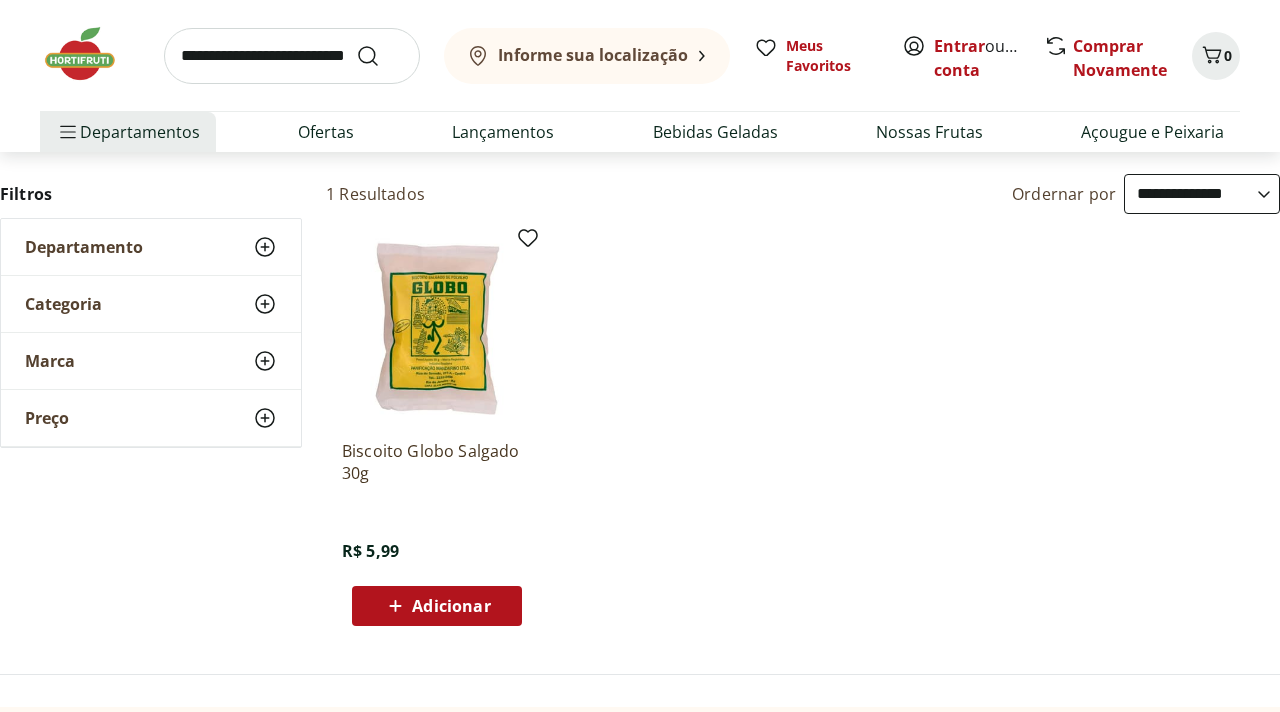 click at bounding box center (437, 329) 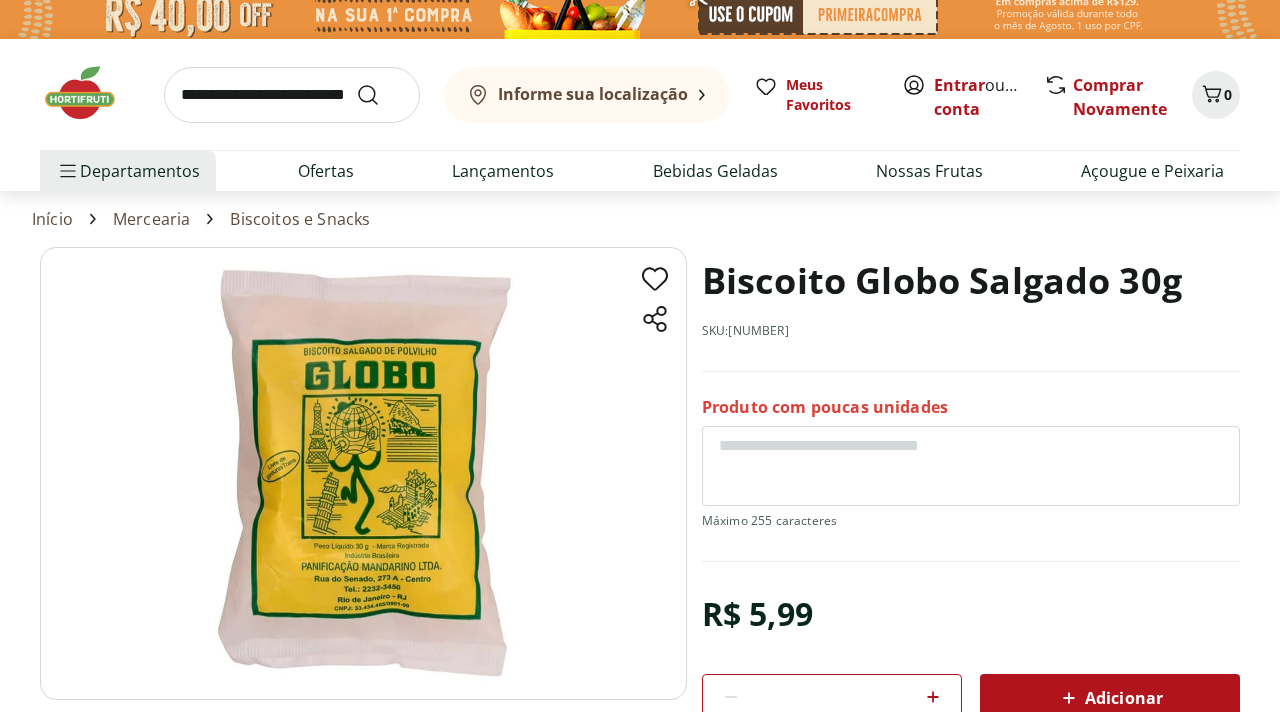 scroll, scrollTop: 10, scrollLeft: 0, axis: vertical 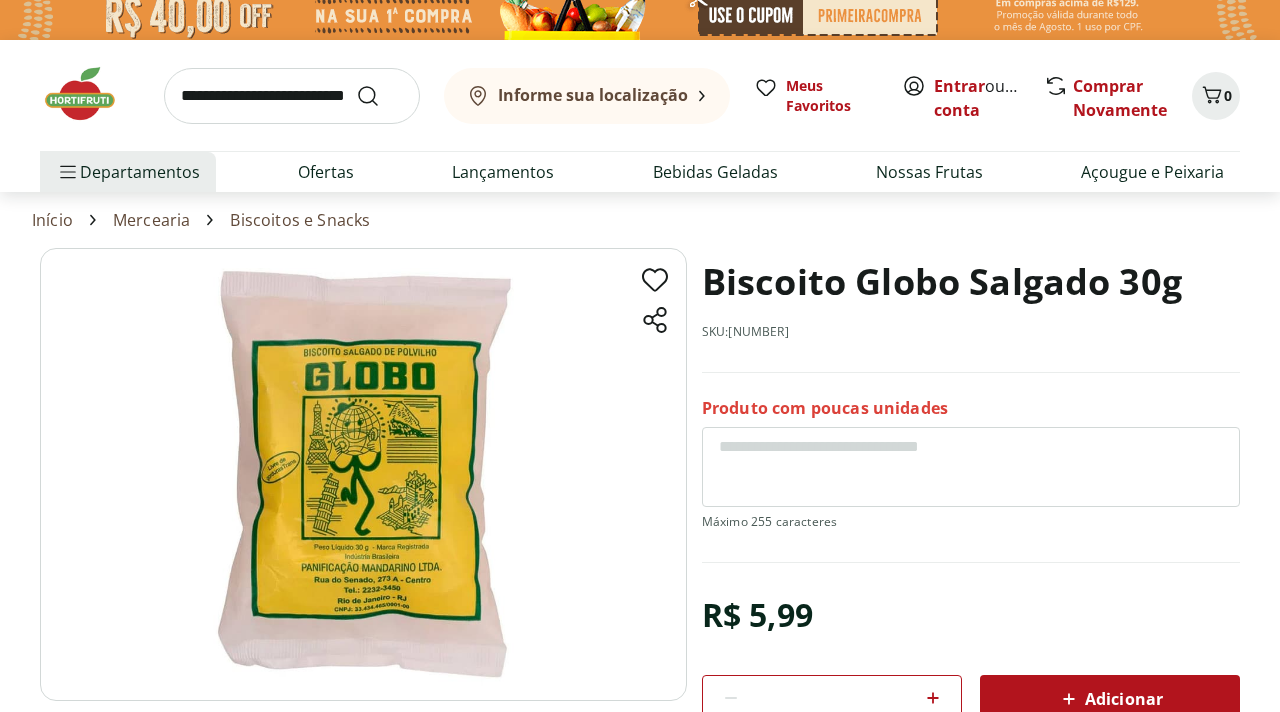 click on "Departamentos Nossa Marca Nossa Marca Ver tudo do departamento Açougue & Peixaria Congelados e Refrigerados Frutas, Legumes e Verduras Orgânicos Mercearia Sorvetes Hortifruti Hortifruti Ver tudo do departamento Cogumelos Frutas Legumes Ovos Temperos Frescos Verduras Orgânicos Orgânicos Ver tudo do departamento Bebidas Orgânicas Frutas Orgânicas Legumes Orgânicos Ovos Orgânicos Perecíveis Orgânicos Verduras Orgânicas Temperos Frescos Açougue e Peixaria Açougue e Peixaria Ver tudo do departamento Aves Bovinos Exóticos Frutos do Mar Linguiça e Salsicha Peixes Salgados e Defumados Suínos Prontinhos Prontinhos Ver tudo do departamento Frutas Cortadinhas Pré Preparados Prontos para Consumo Saladas Sucos e Água de Coco Padaria Padaria Ver tudo do departamento Bolos e Mini Bolos Doces Pão Padaria Própria Salgados Torradas Bebidas Bebidas Ver tudo do departamento Água Água de Coco Cerveja Destilados Chá e Mate Drinks Alcóolicos Energético e Isotônico Vinhos Refrigerante Suco Integral Azeite" at bounding box center [640, 172] 